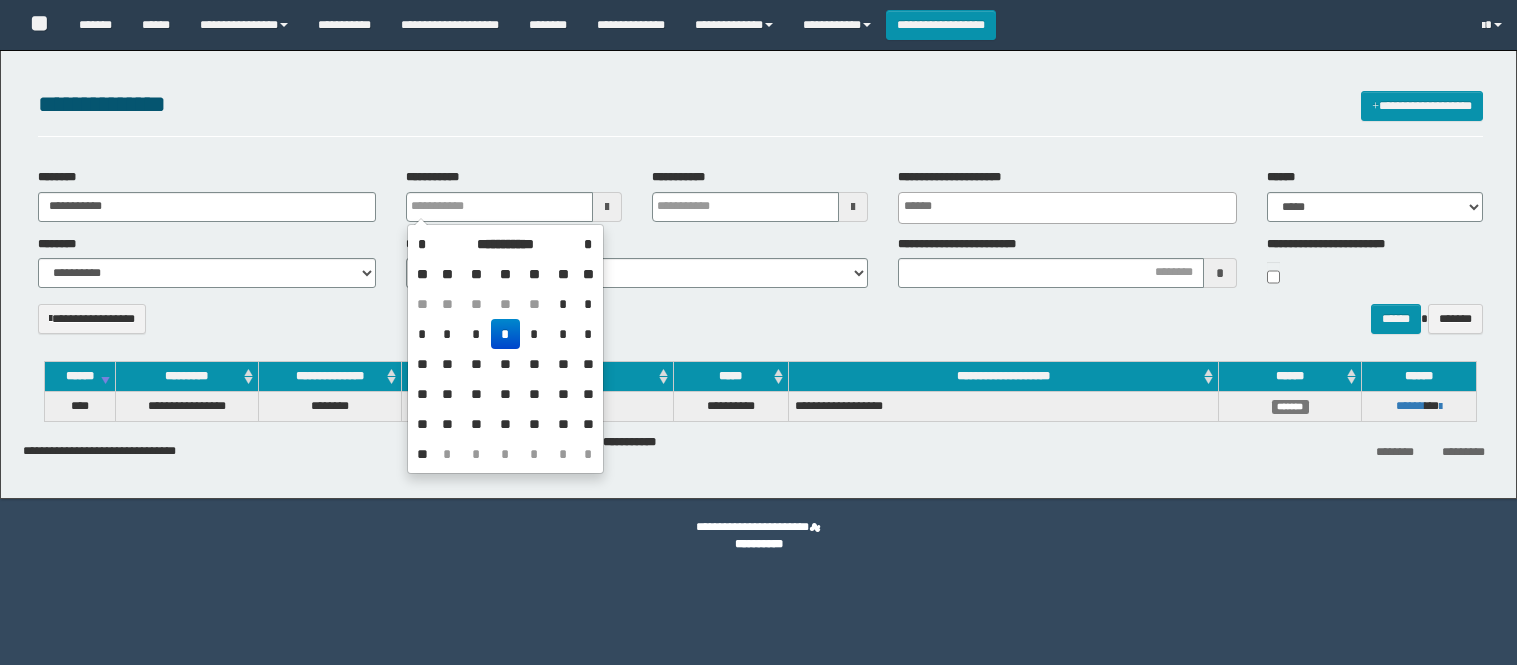 select 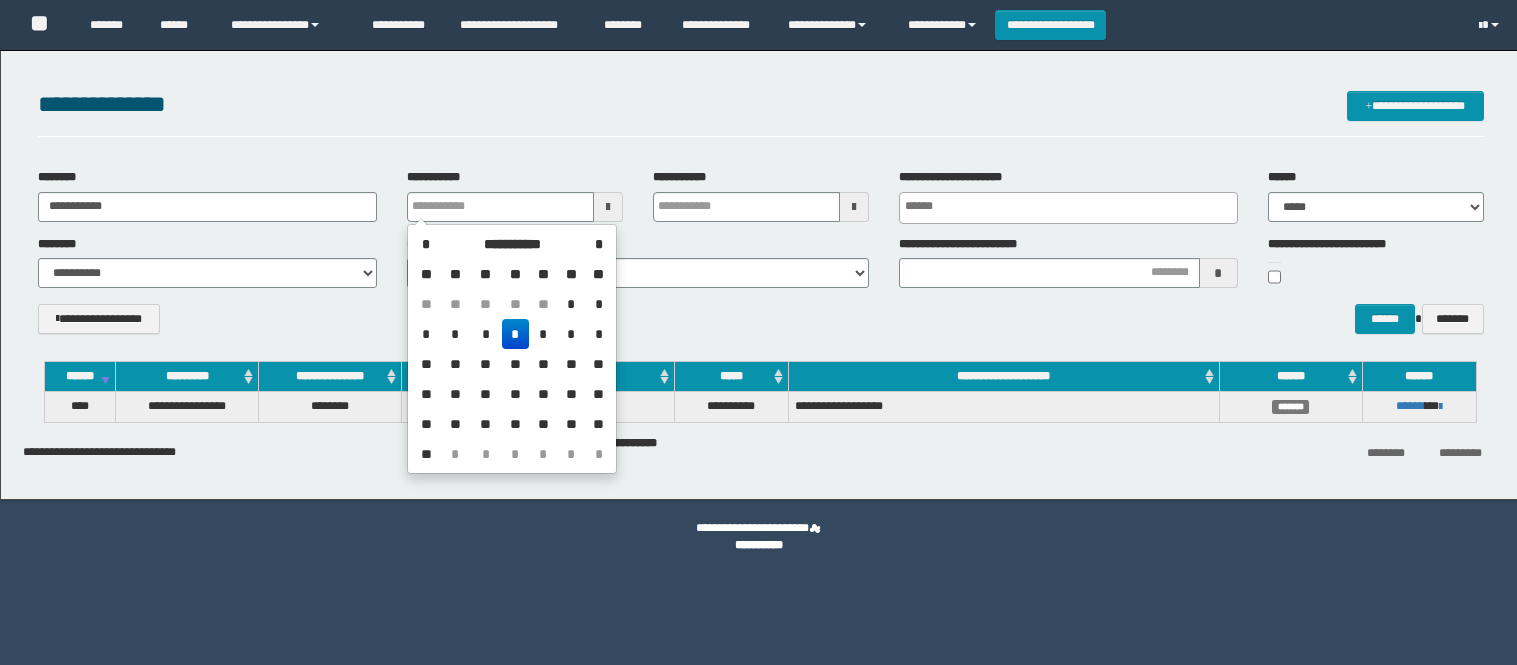 scroll, scrollTop: 0, scrollLeft: 0, axis: both 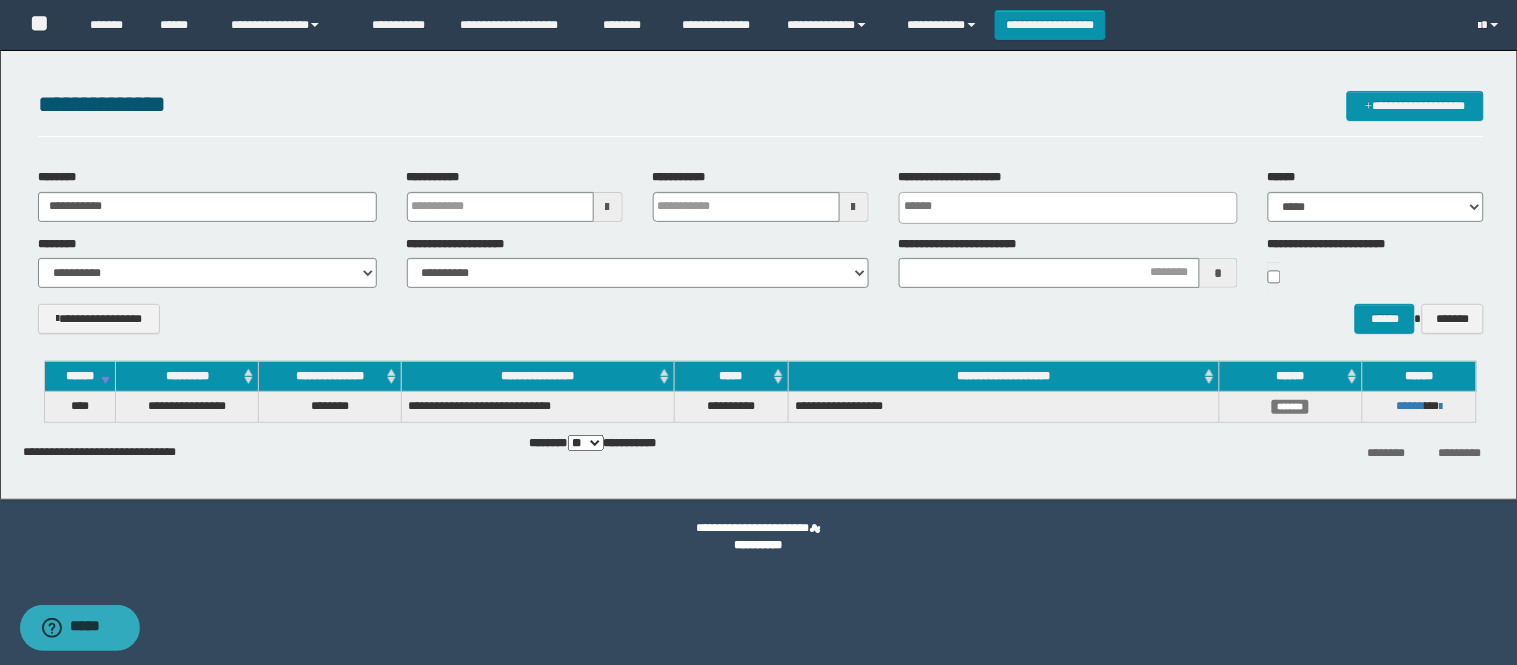 click on "**********" at bounding box center (761, 114) 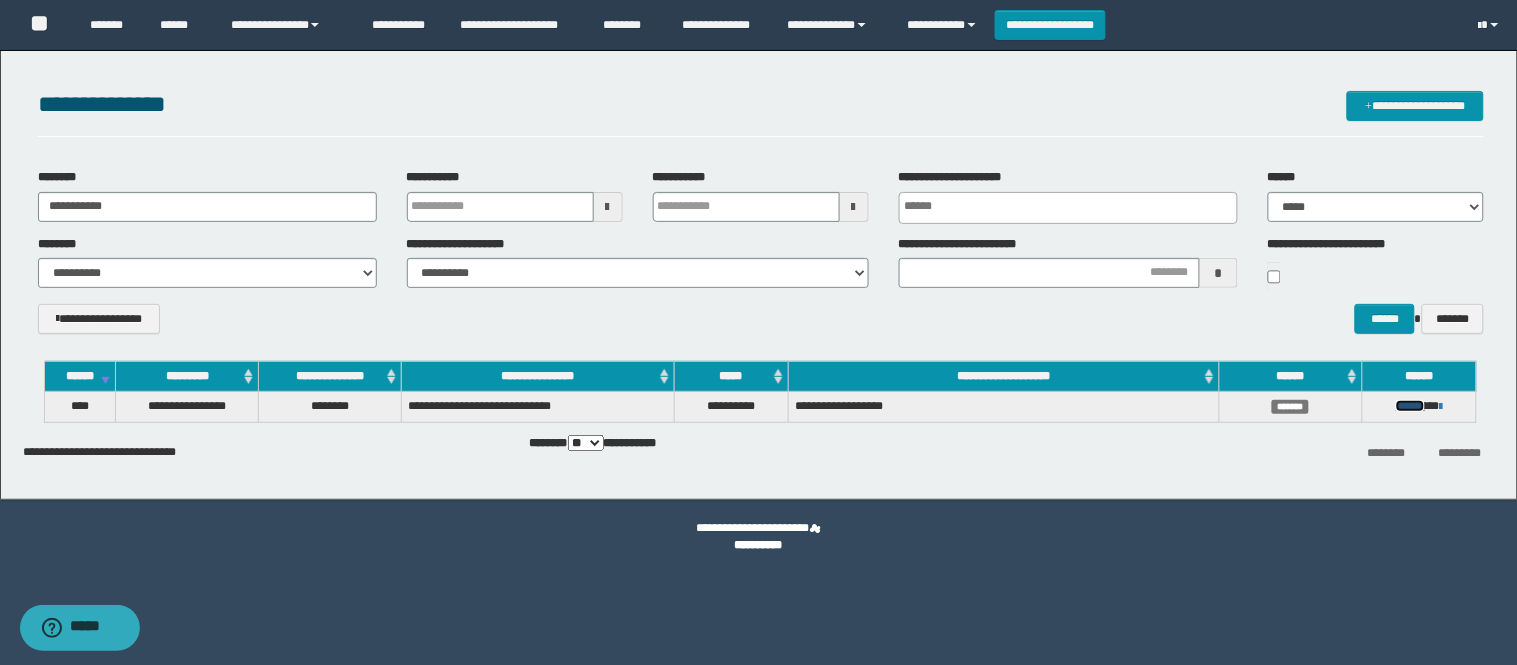click on "******" at bounding box center [1410, 406] 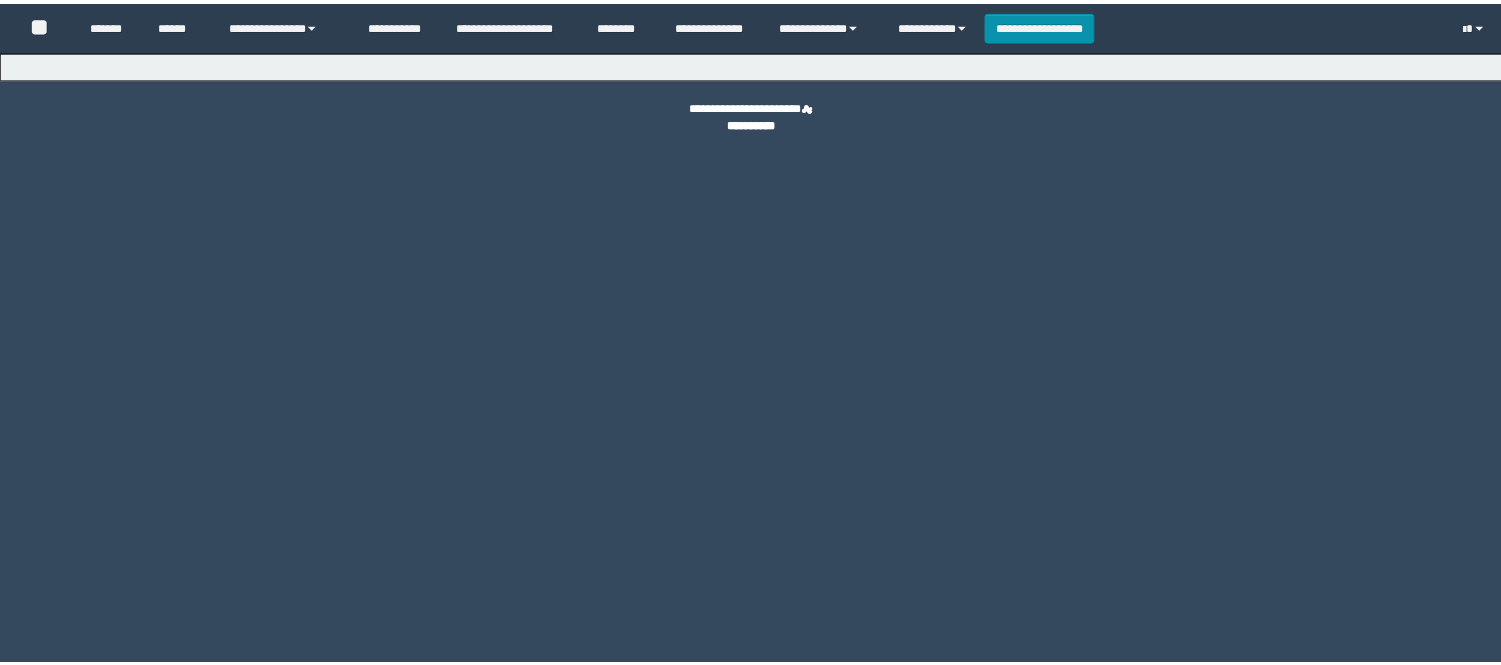 scroll, scrollTop: 0, scrollLeft: 0, axis: both 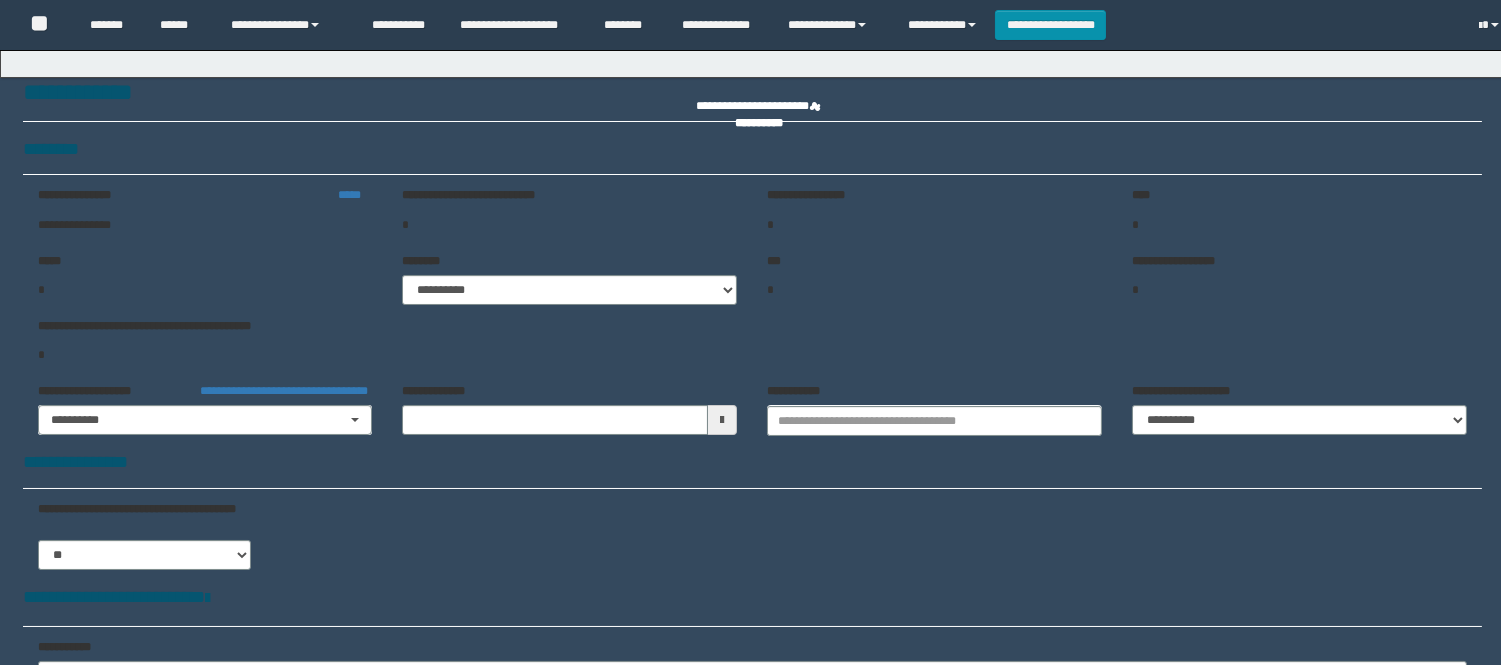 type on "**********" 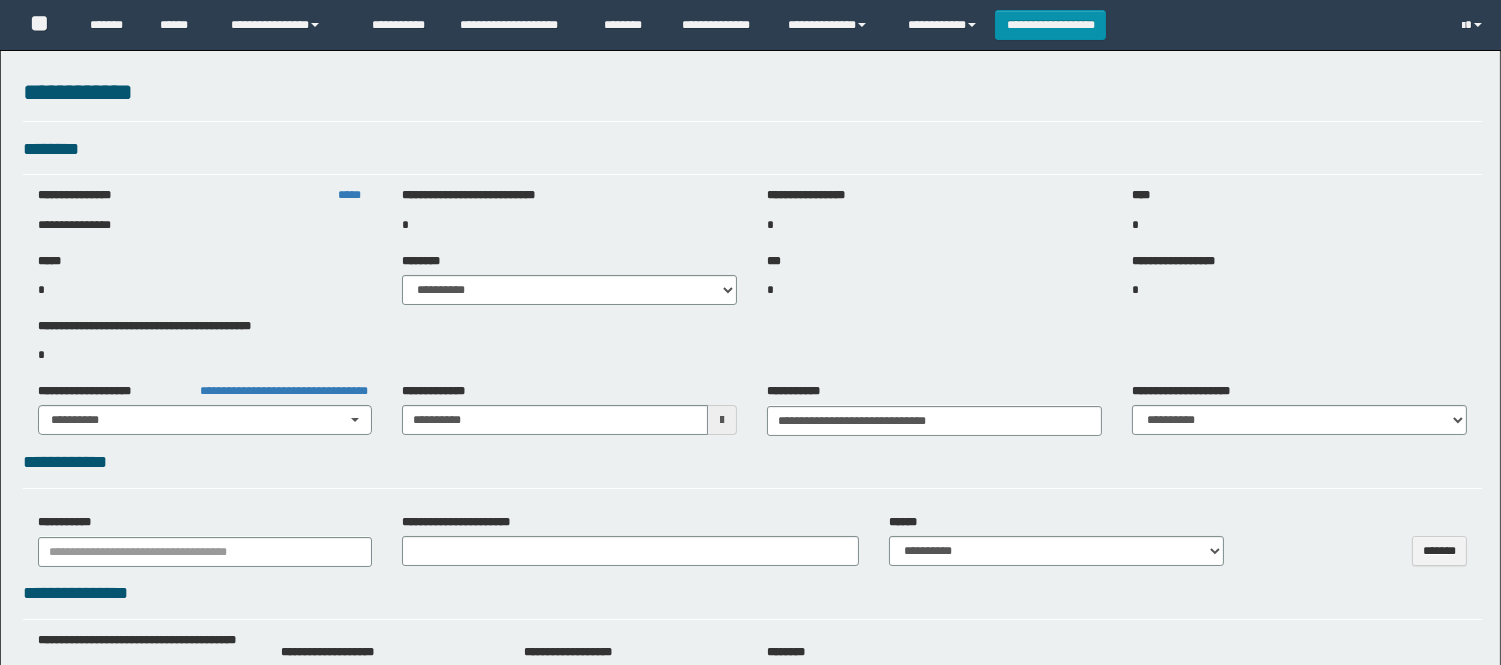 select on "***" 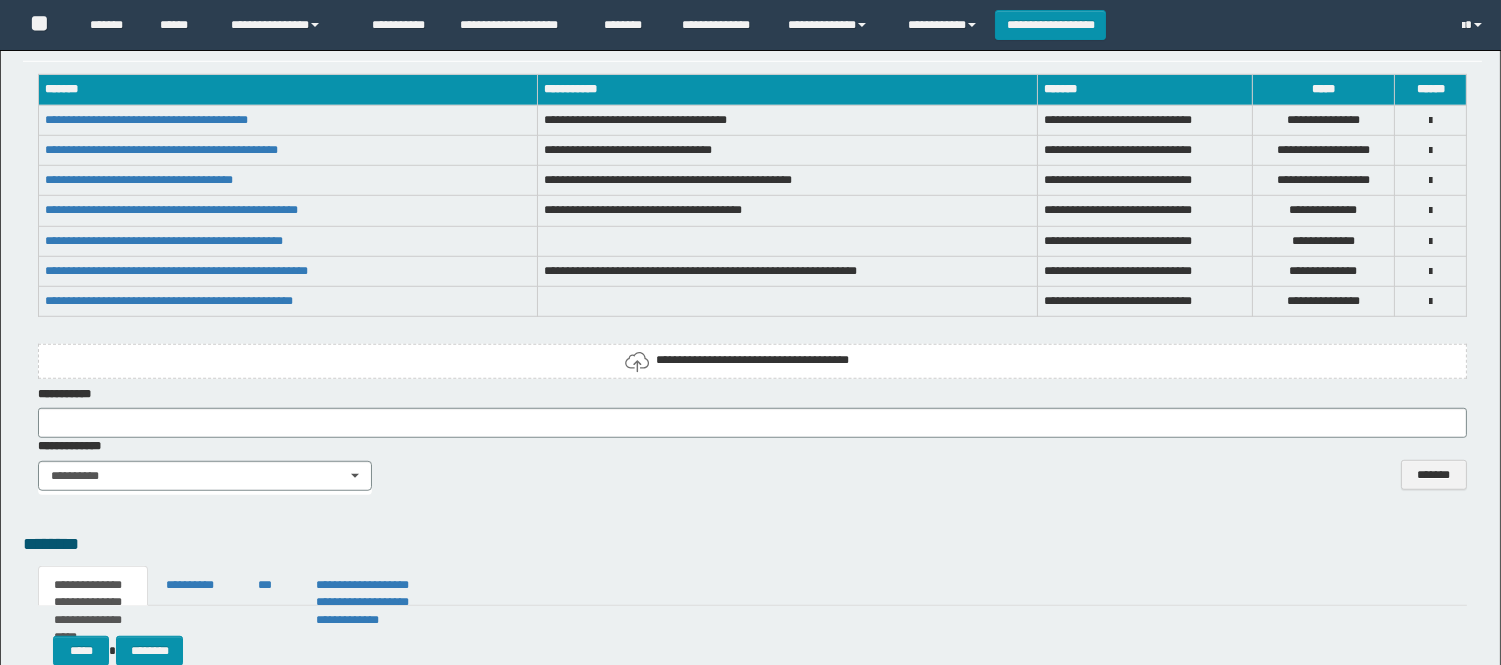 scroll, scrollTop: 2895, scrollLeft: 0, axis: vertical 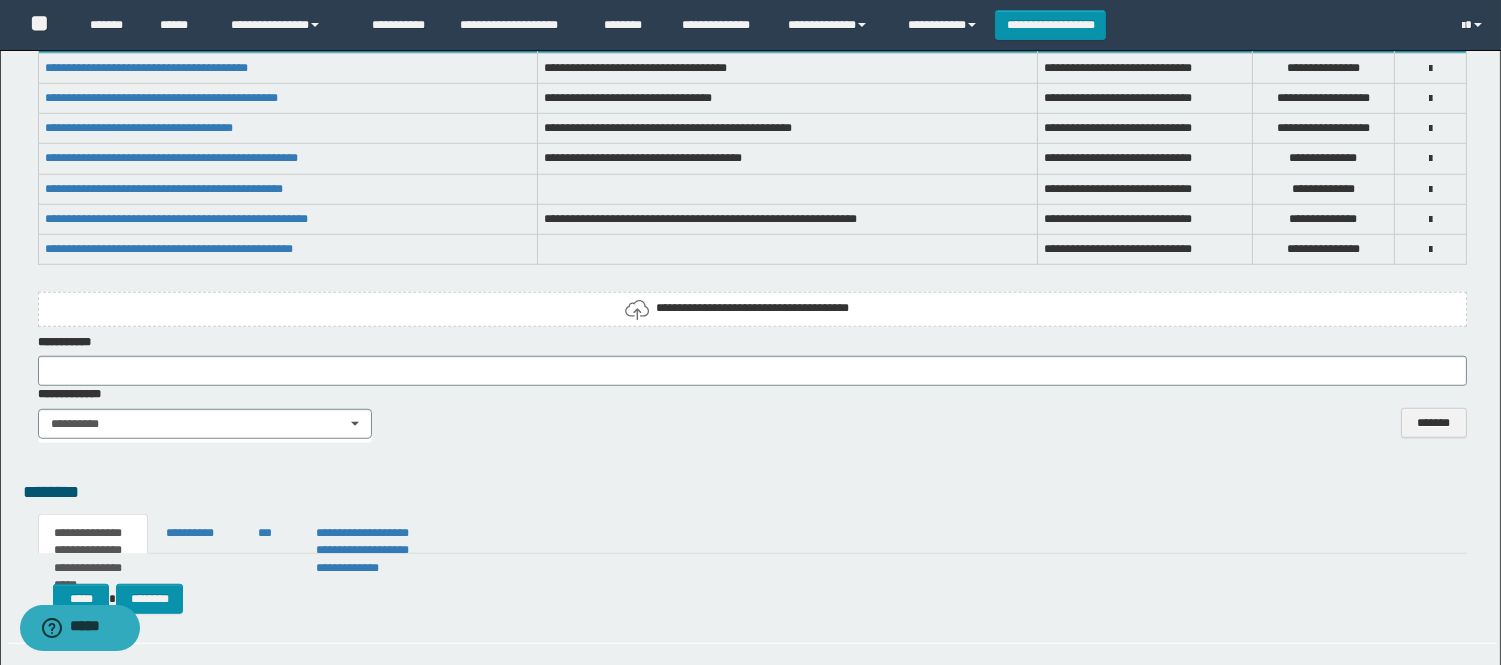 click at bounding box center (1430, 250) 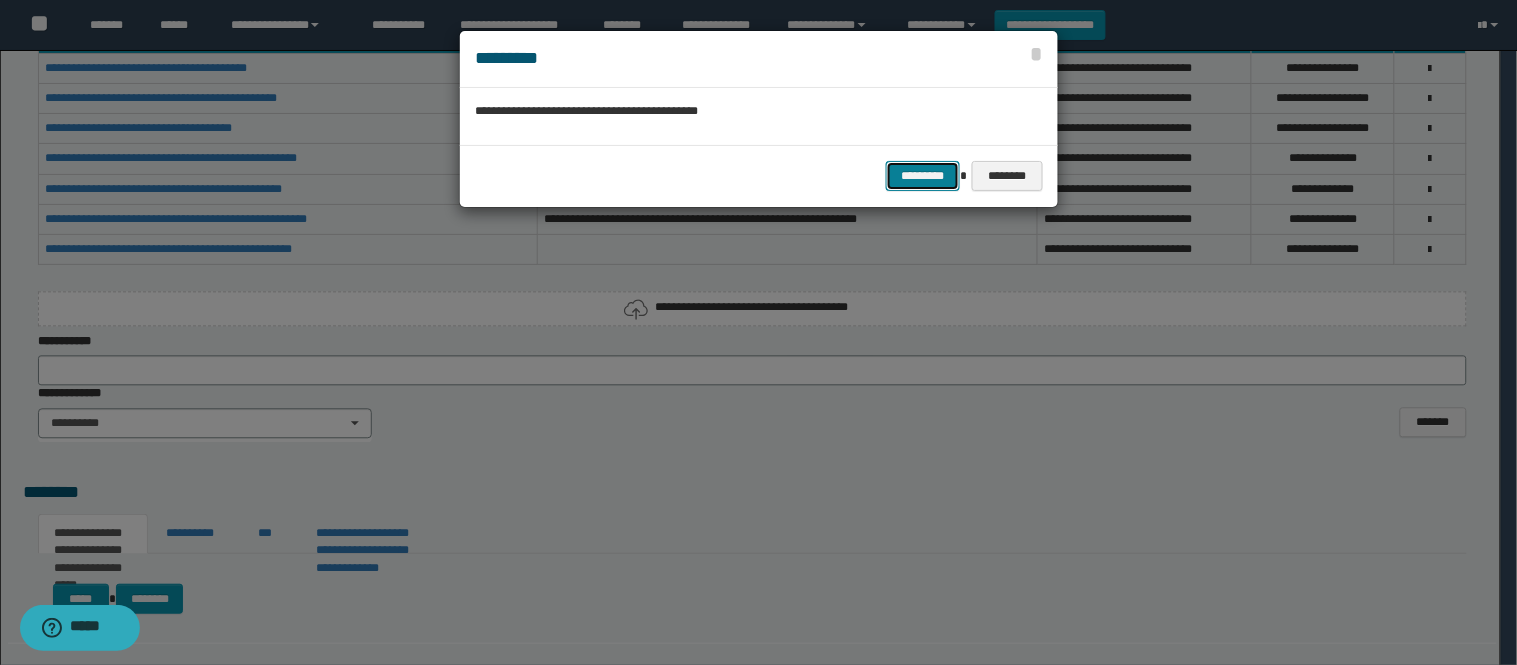 click on "*********" at bounding box center [923, 176] 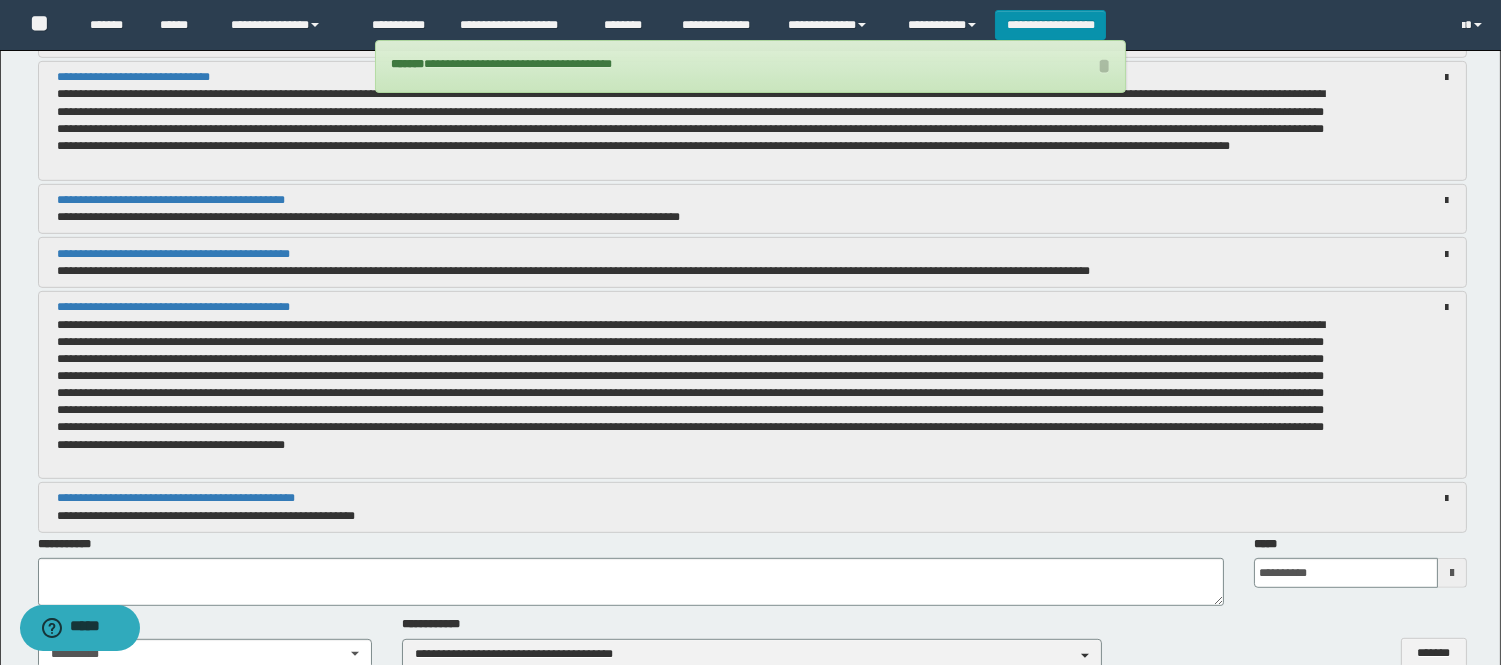 scroll, scrollTop: 2003, scrollLeft: 0, axis: vertical 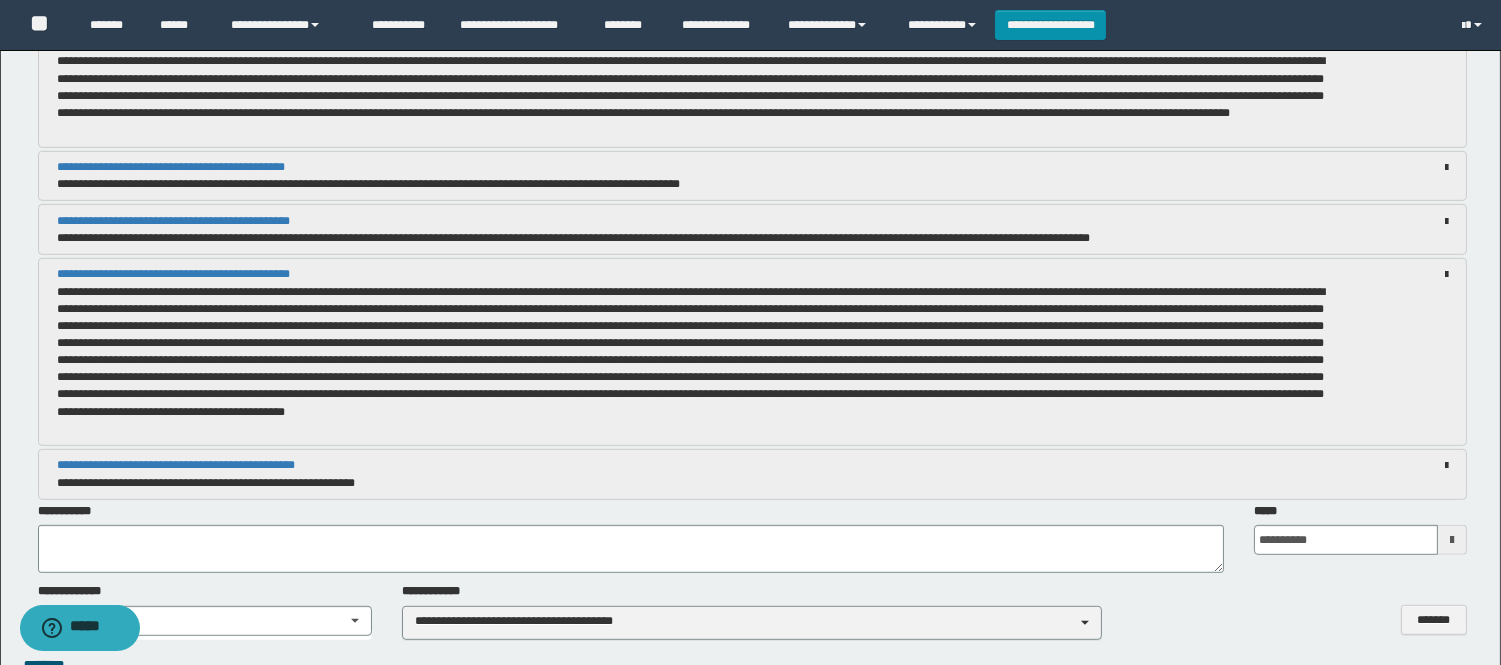 click at bounding box center (1446, 466) 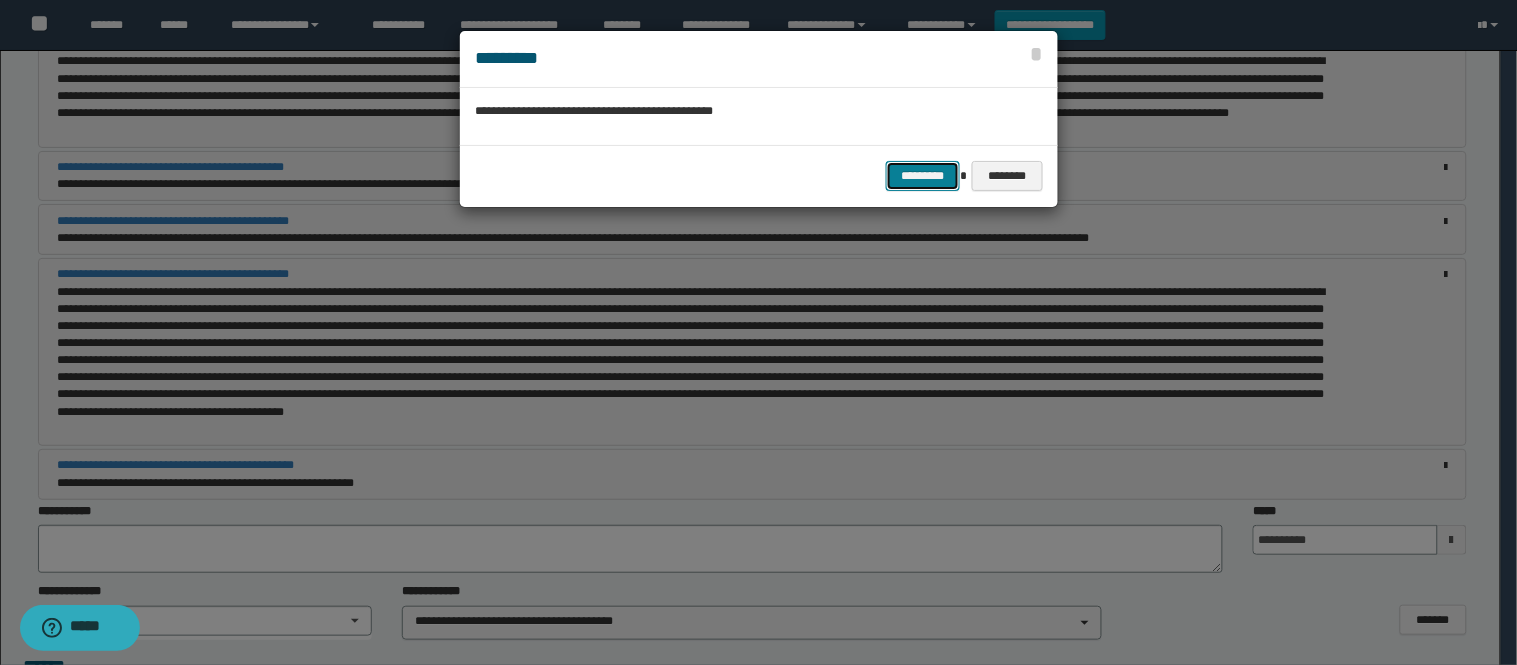 click on "*********" at bounding box center [923, 176] 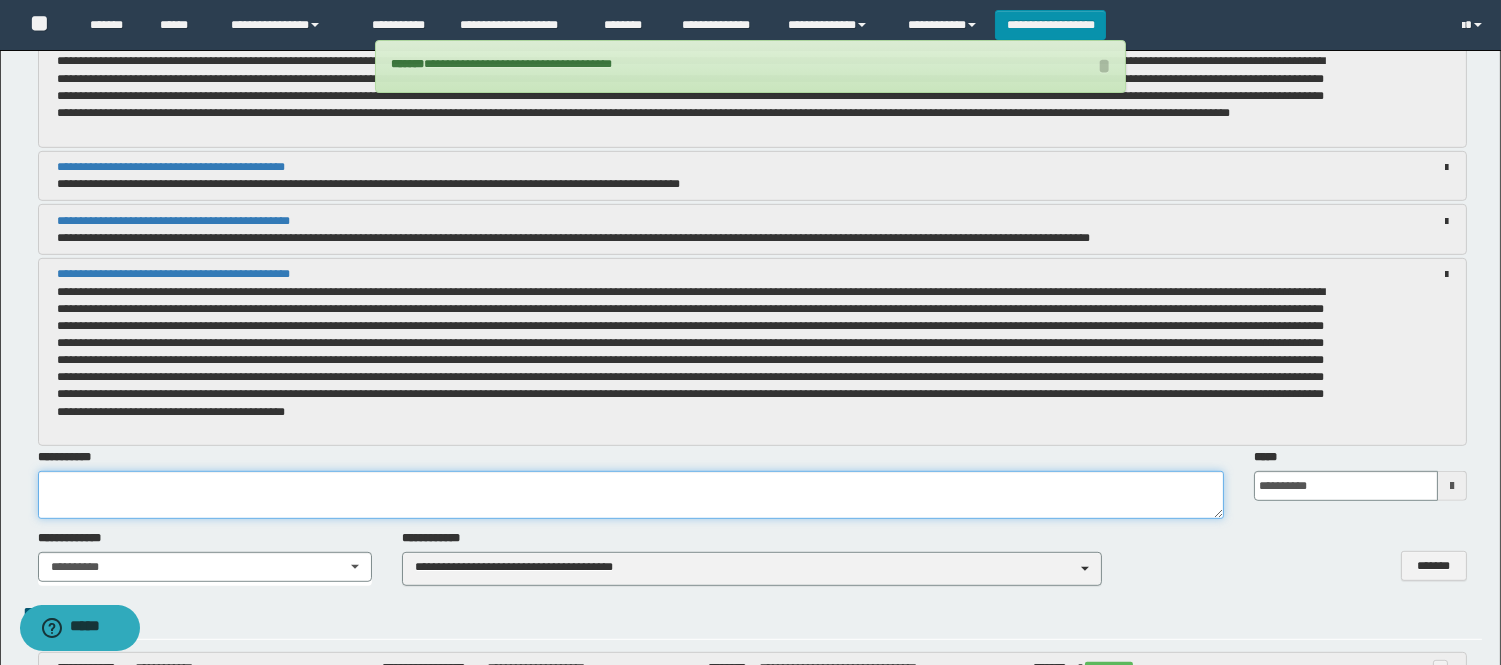 click at bounding box center [631, 495] 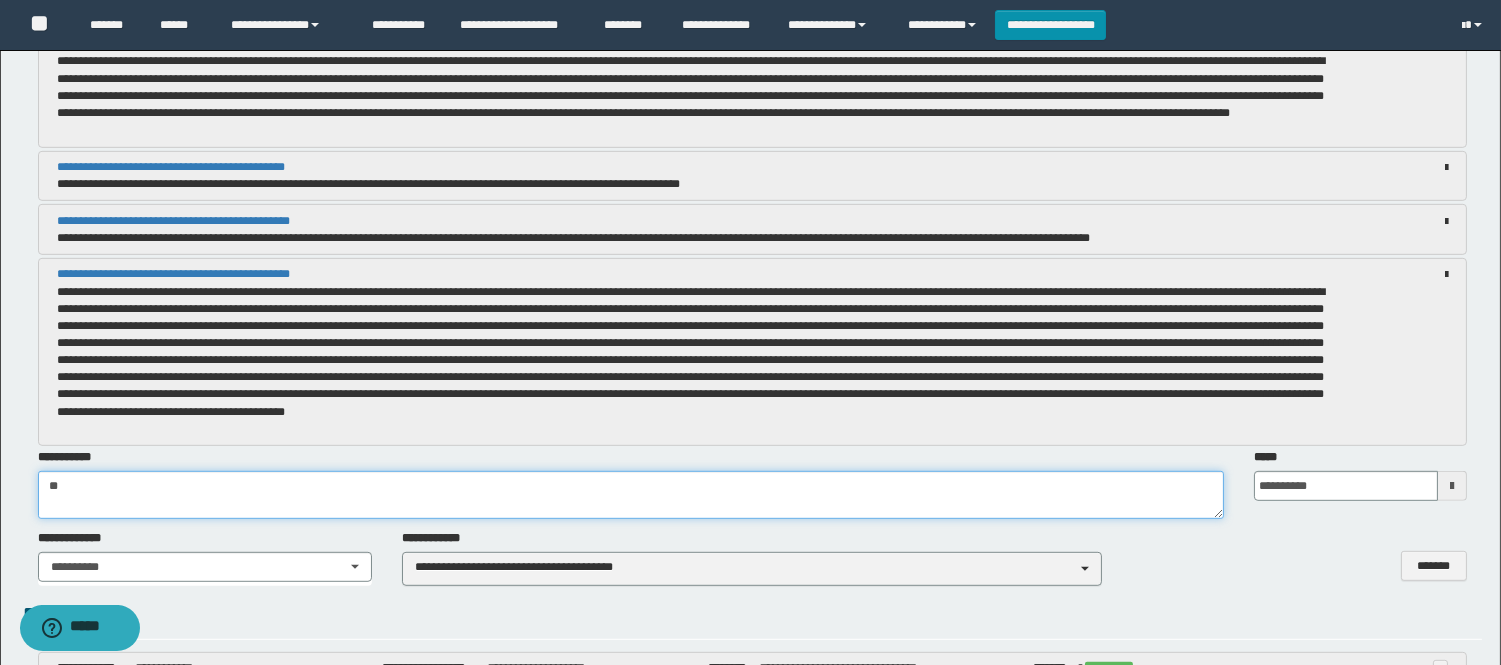 type on "*" 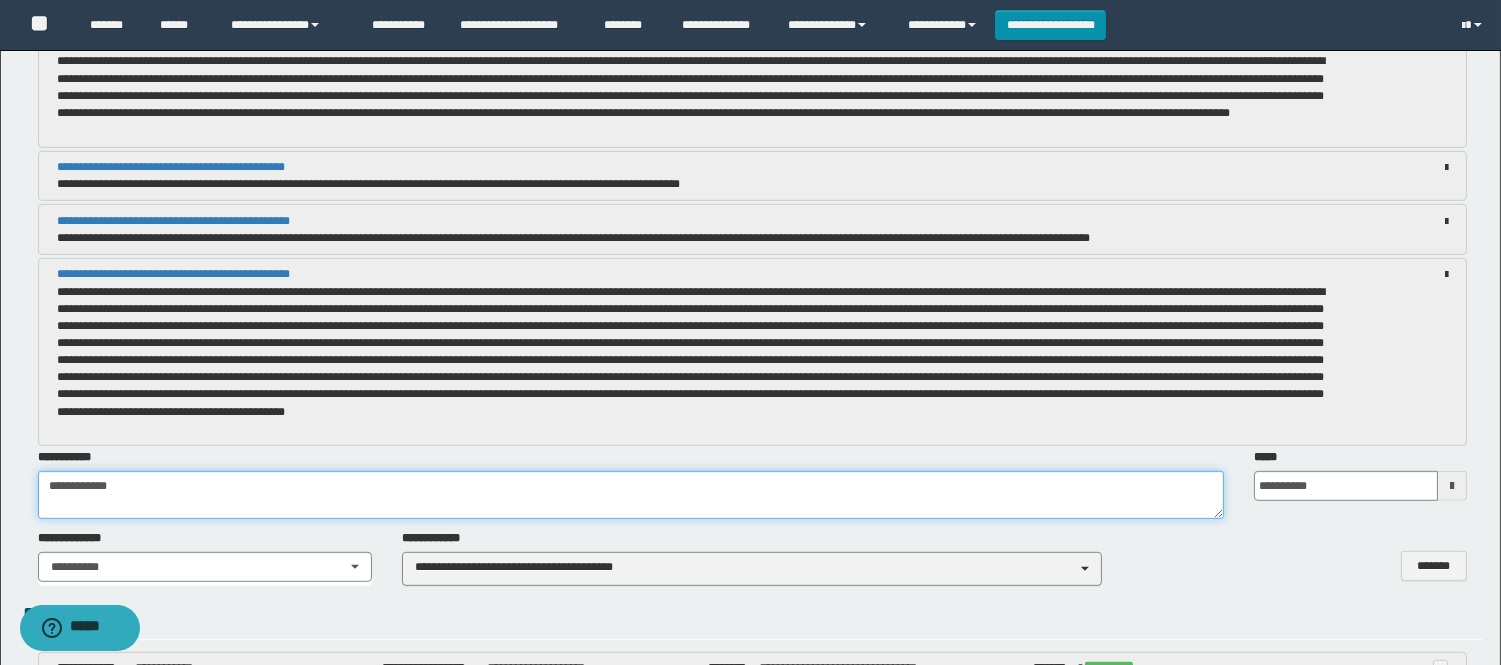 drag, startPoint x: 664, startPoint y: 493, endPoint x: 0, endPoint y: 358, distance: 677.58466 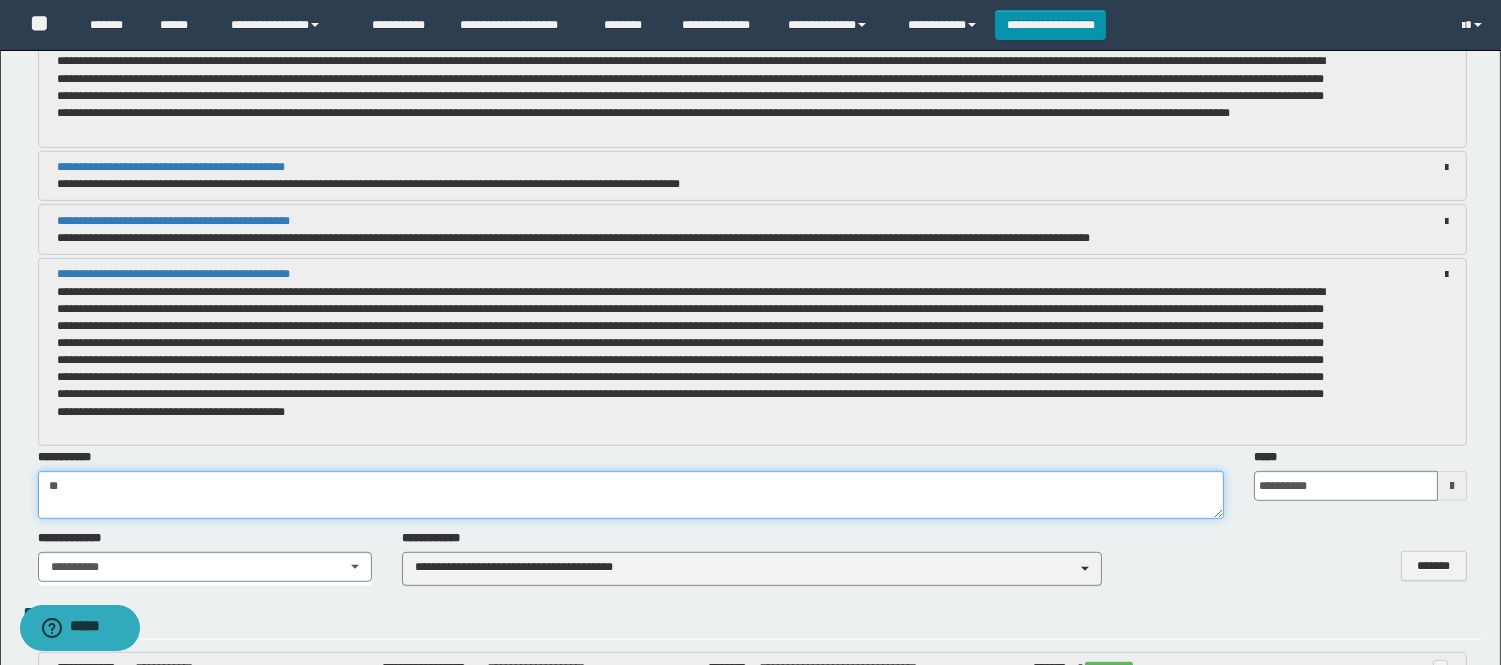 type on "*" 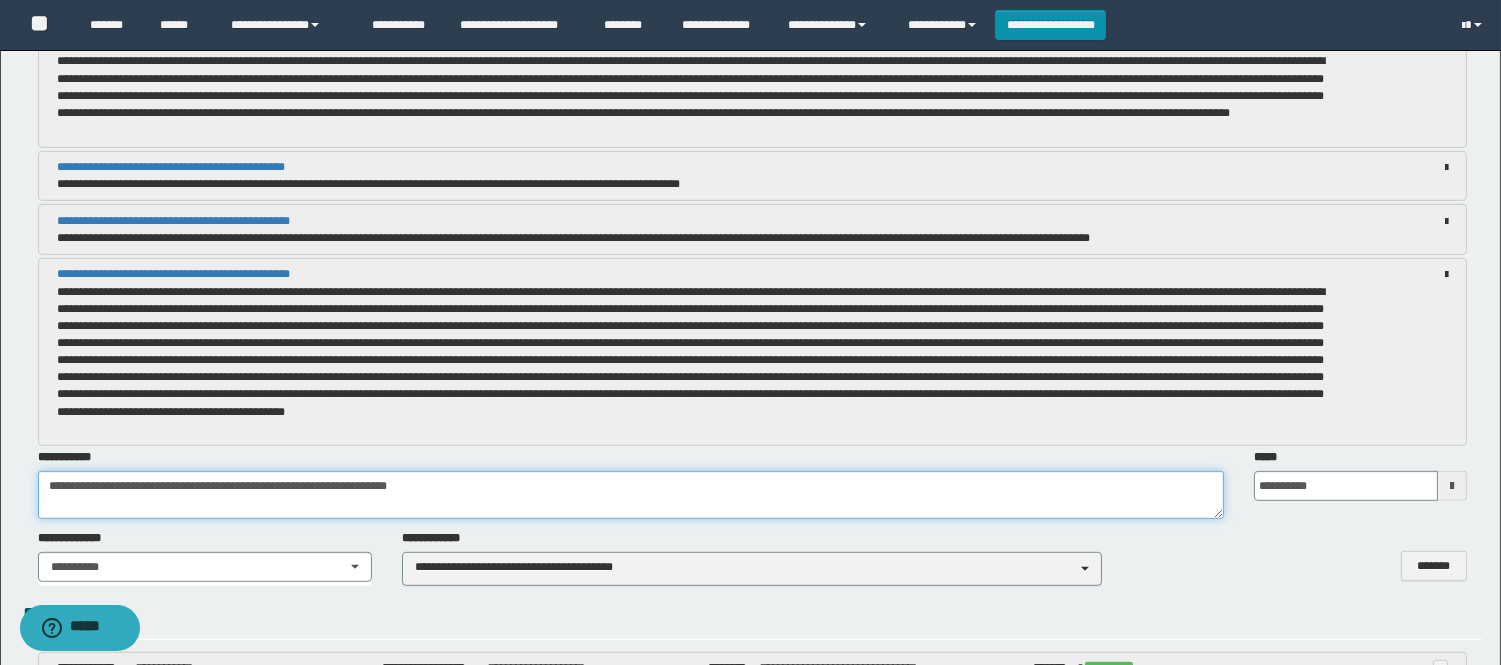 click on "**********" at bounding box center (631, 495) 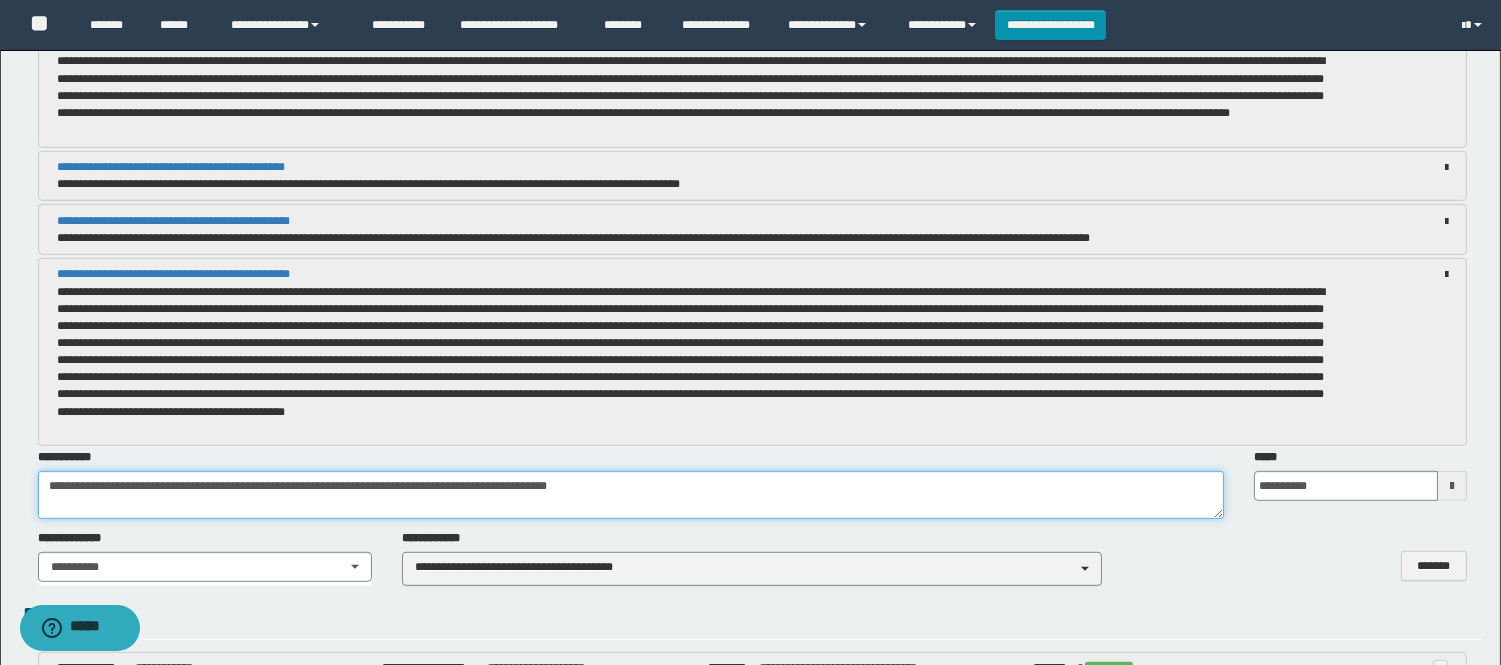 click on "**********" at bounding box center [631, 495] 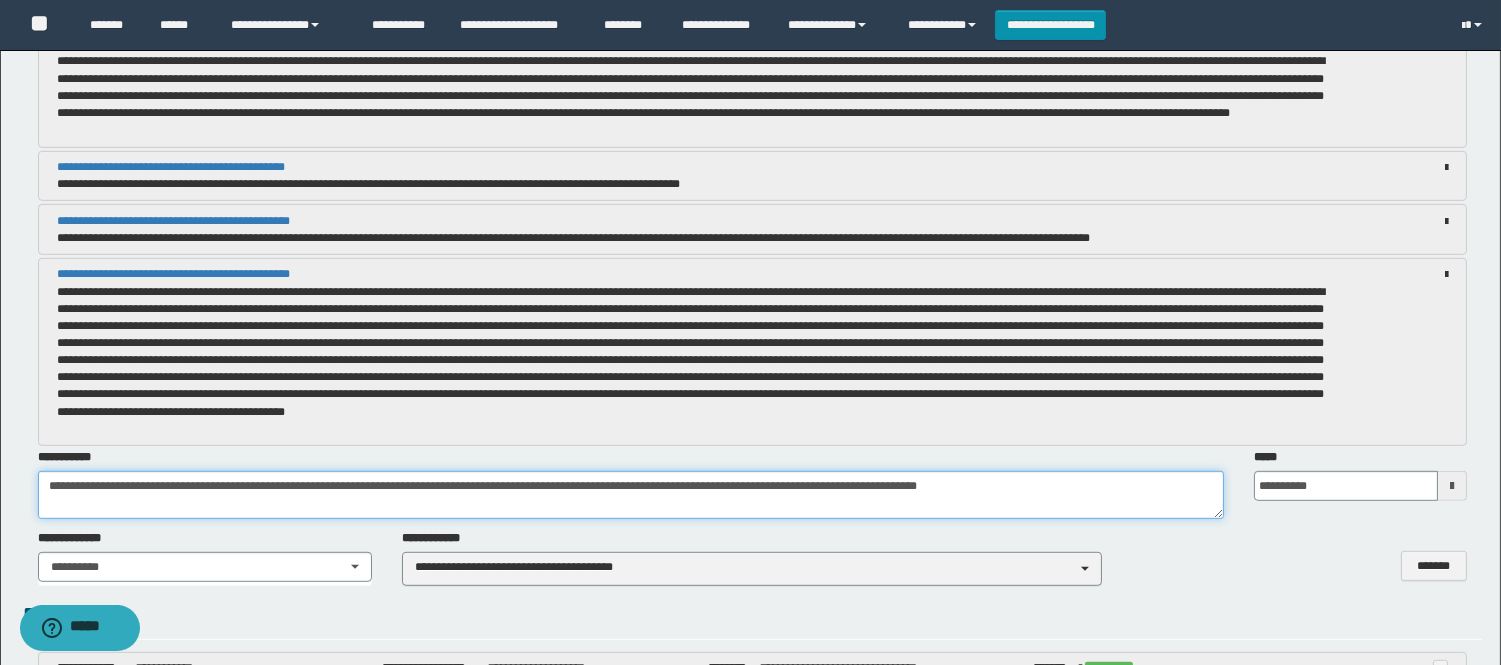 drag, startPoint x: 877, startPoint y: 486, endPoint x: 1072, endPoint y: 502, distance: 195.6553 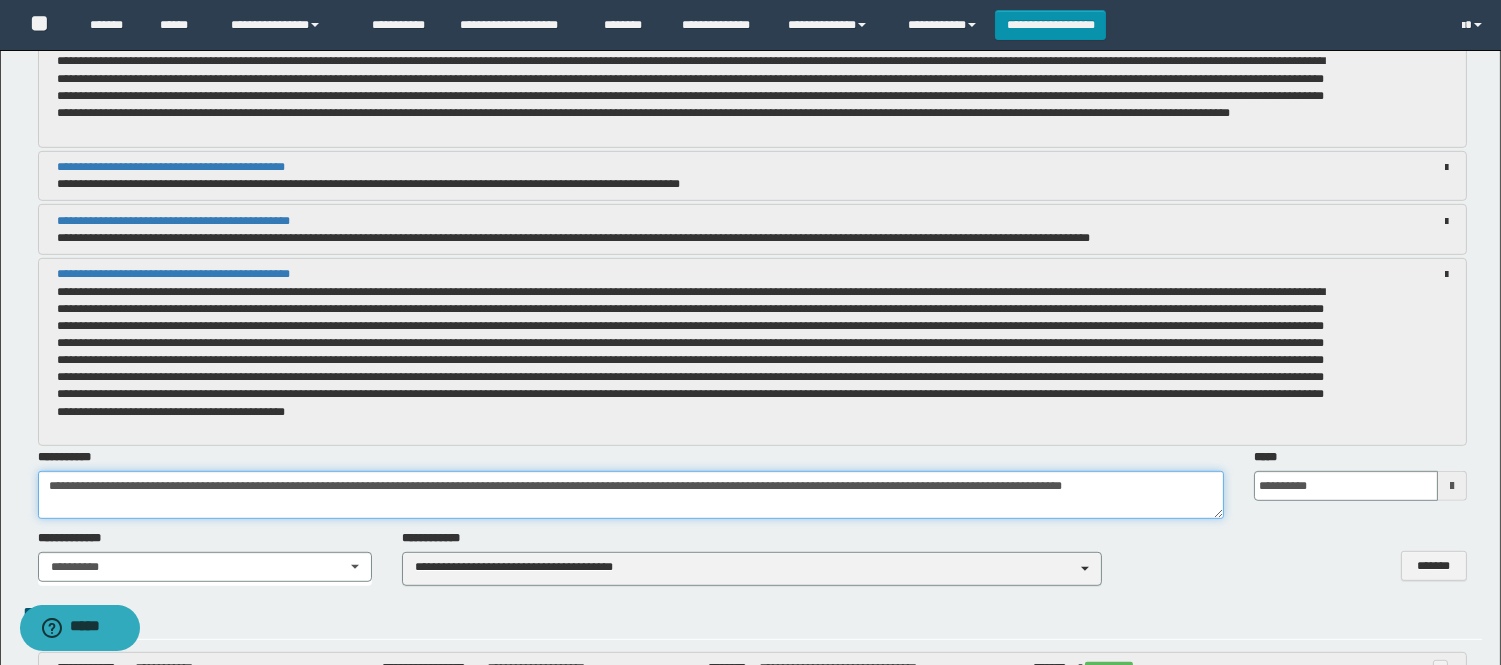 paste on "**********" 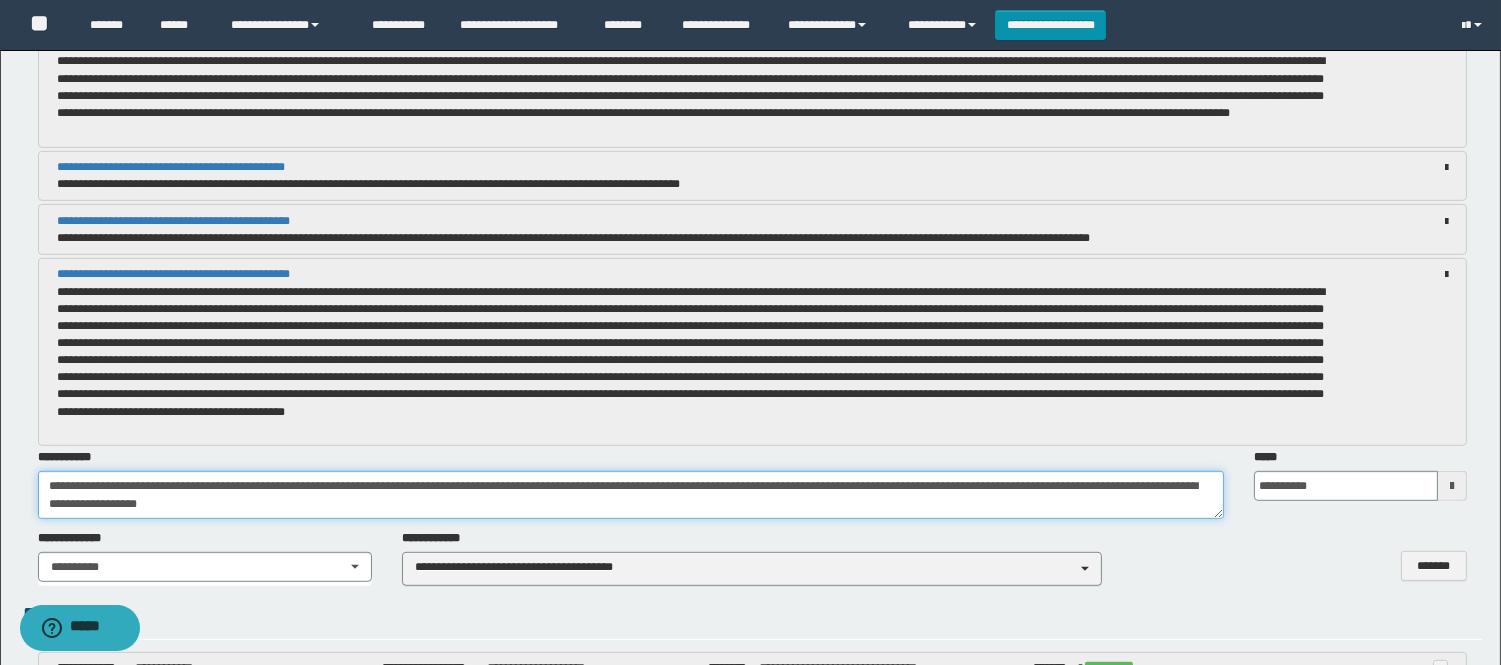 scroll, scrollTop: 47, scrollLeft: 0, axis: vertical 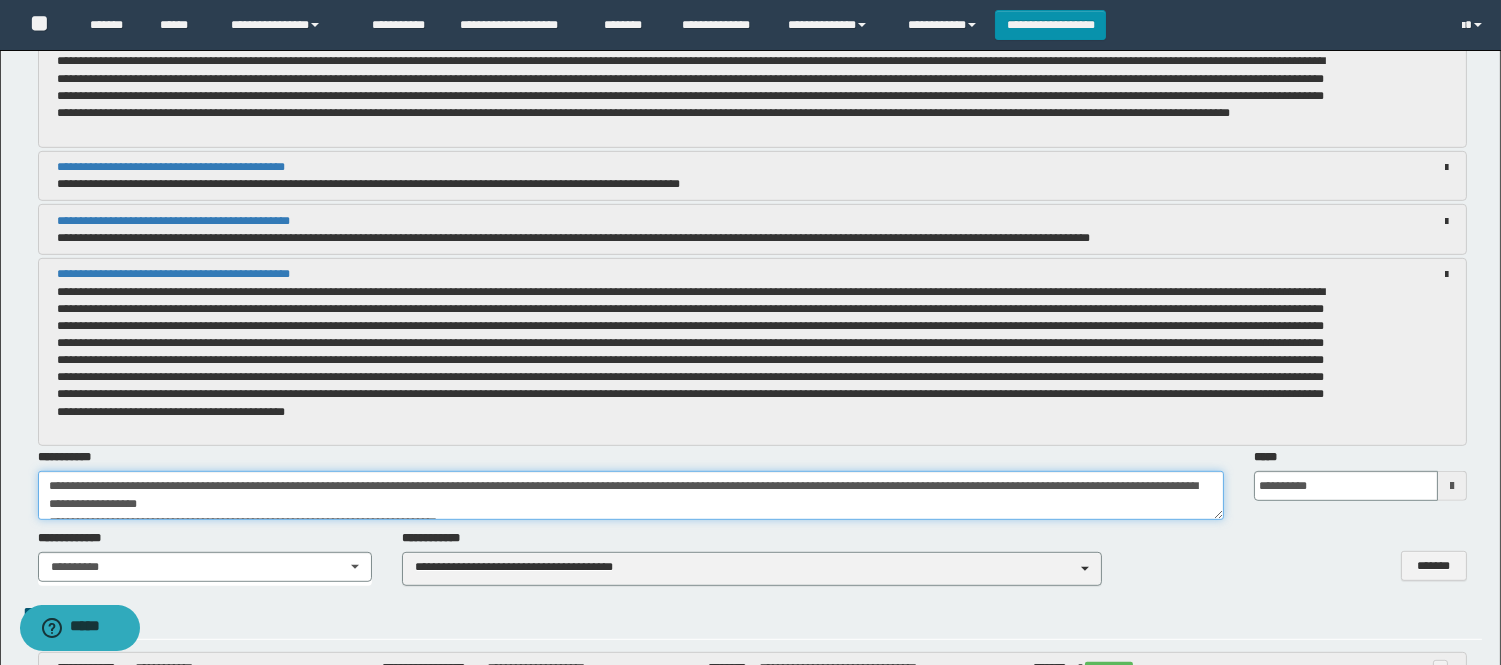 drag, startPoint x: 440, startPoint y: 512, endPoint x: 123, endPoint y: 494, distance: 317.51062 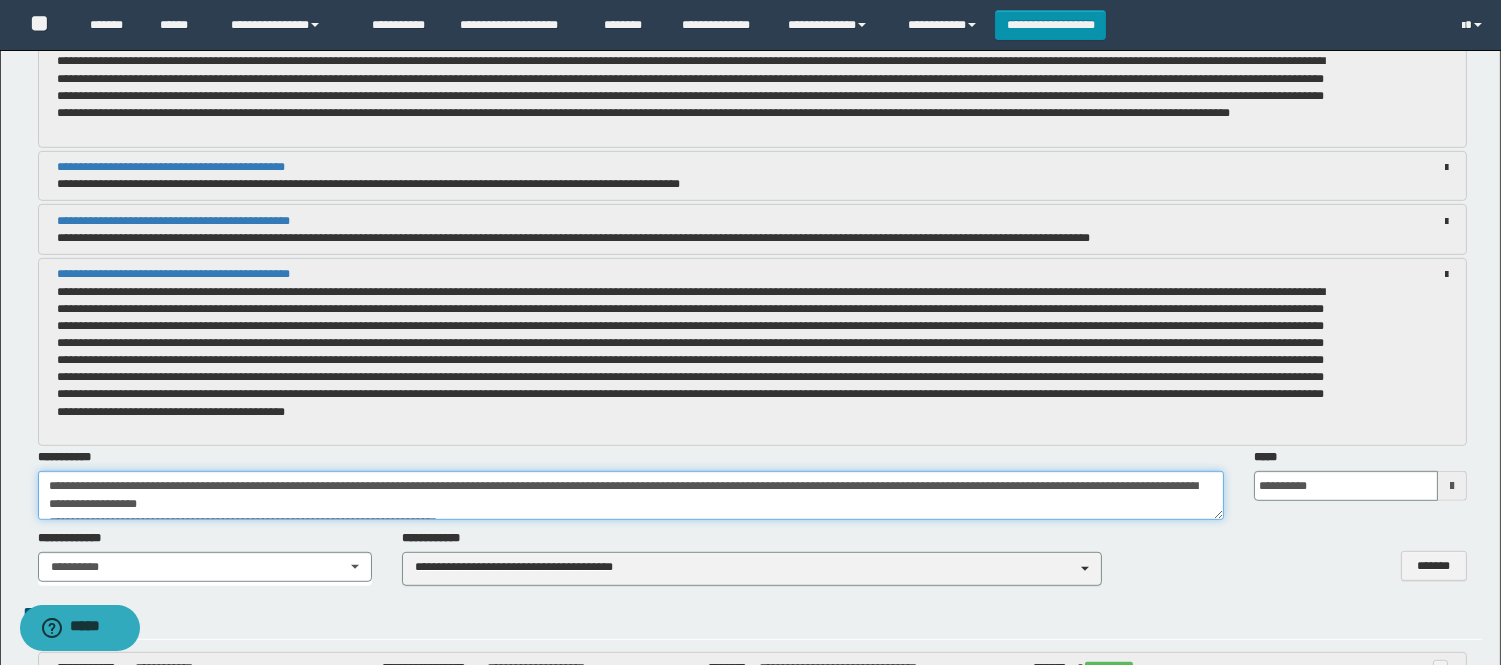 click on "**********" at bounding box center (631, 495) 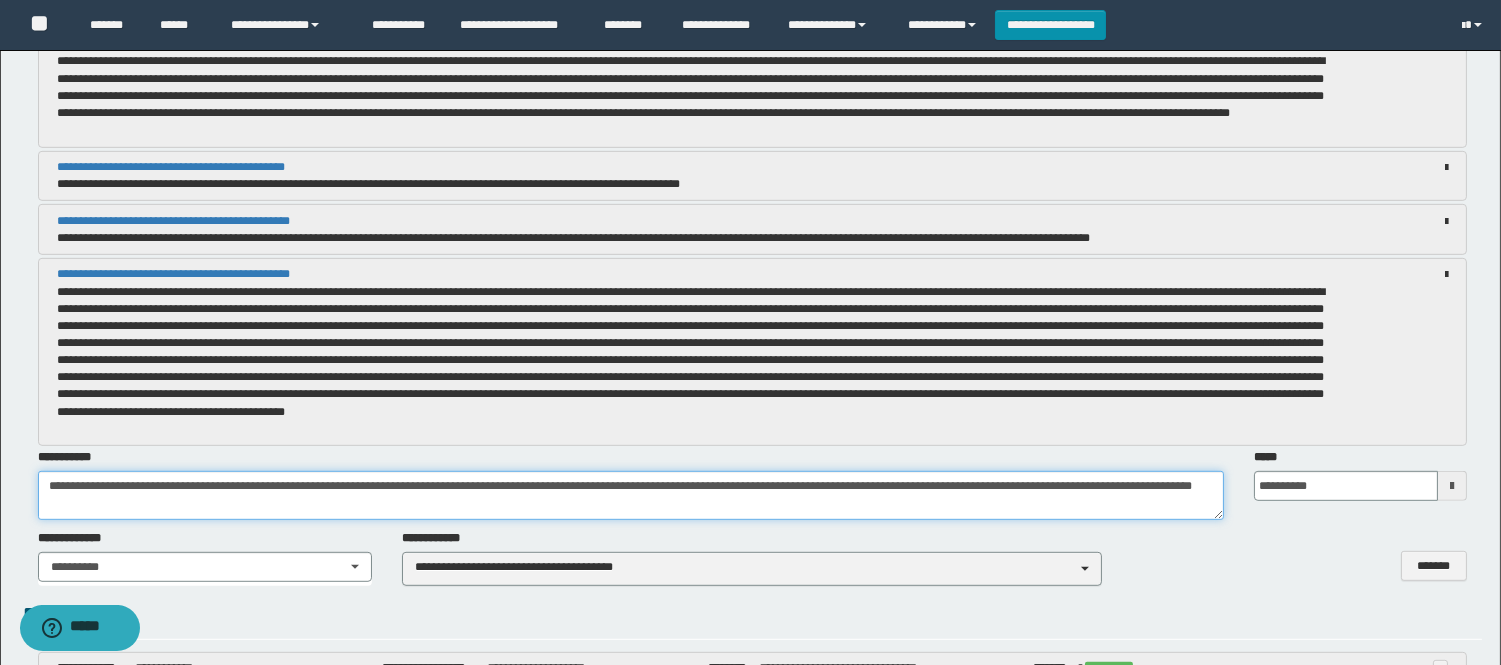 paste on "**********" 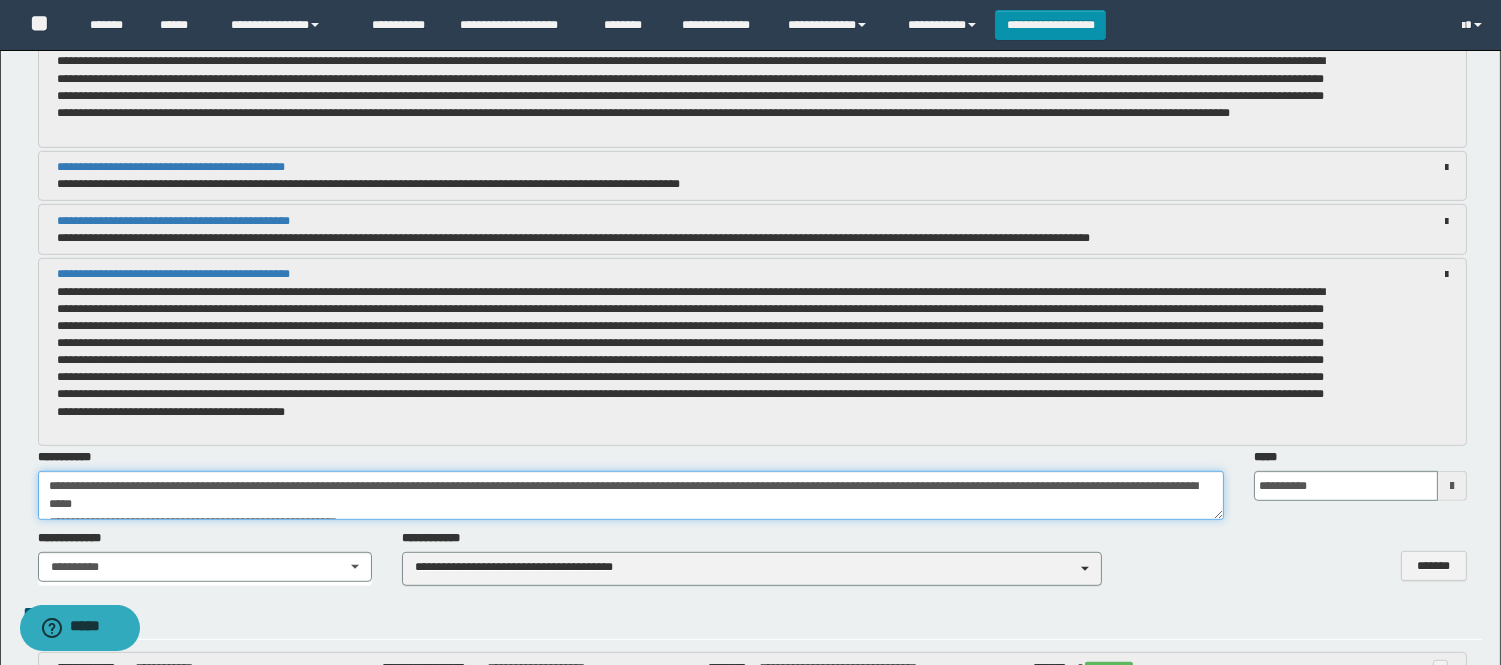 scroll, scrollTop: 83, scrollLeft: 0, axis: vertical 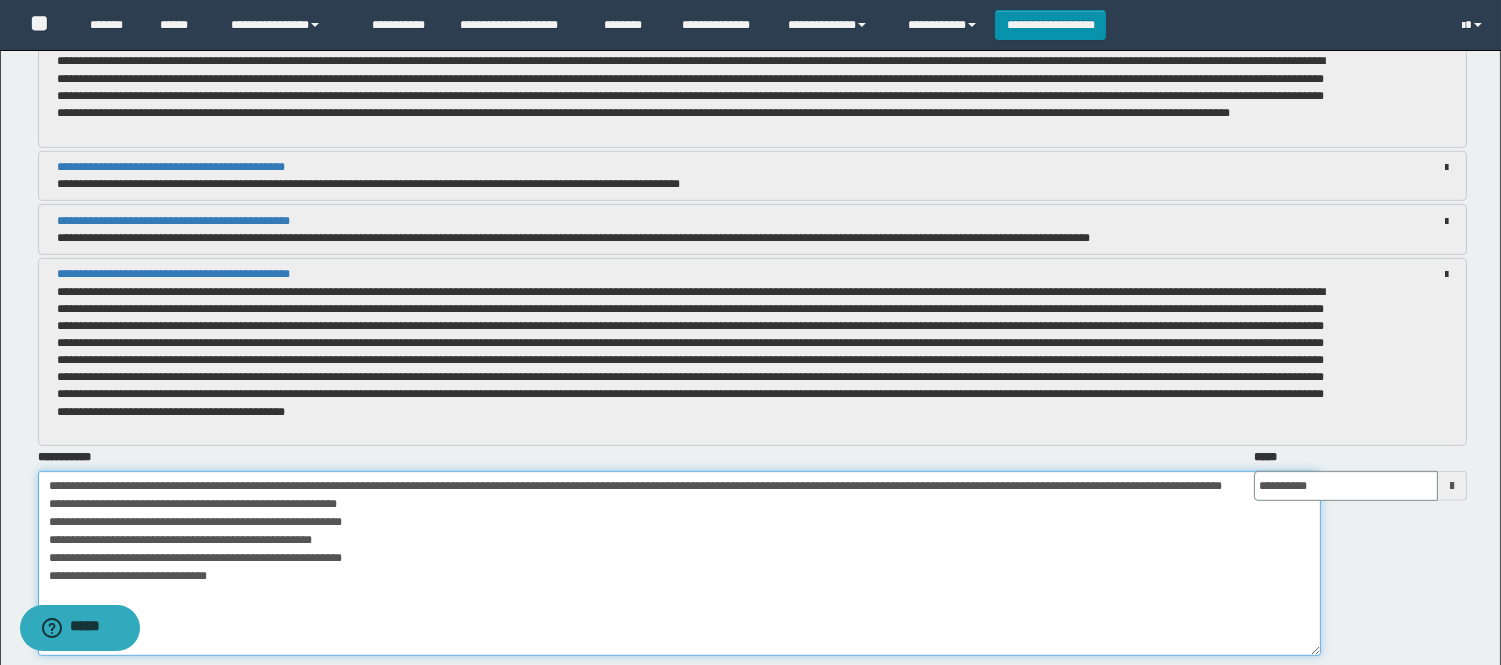 drag, startPoint x: 1220, startPoint y: 510, endPoint x: 1318, endPoint y: 656, distance: 175.84084 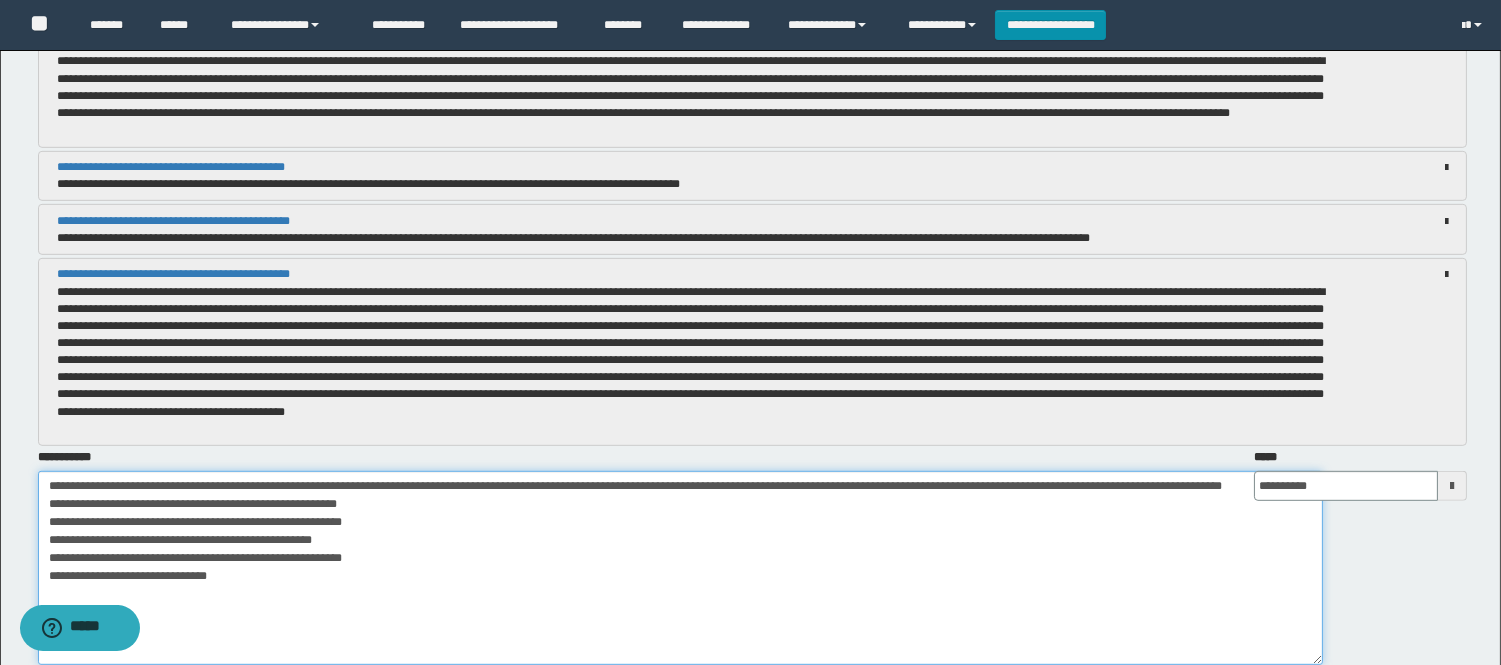 click on "**********" at bounding box center (680, 568) 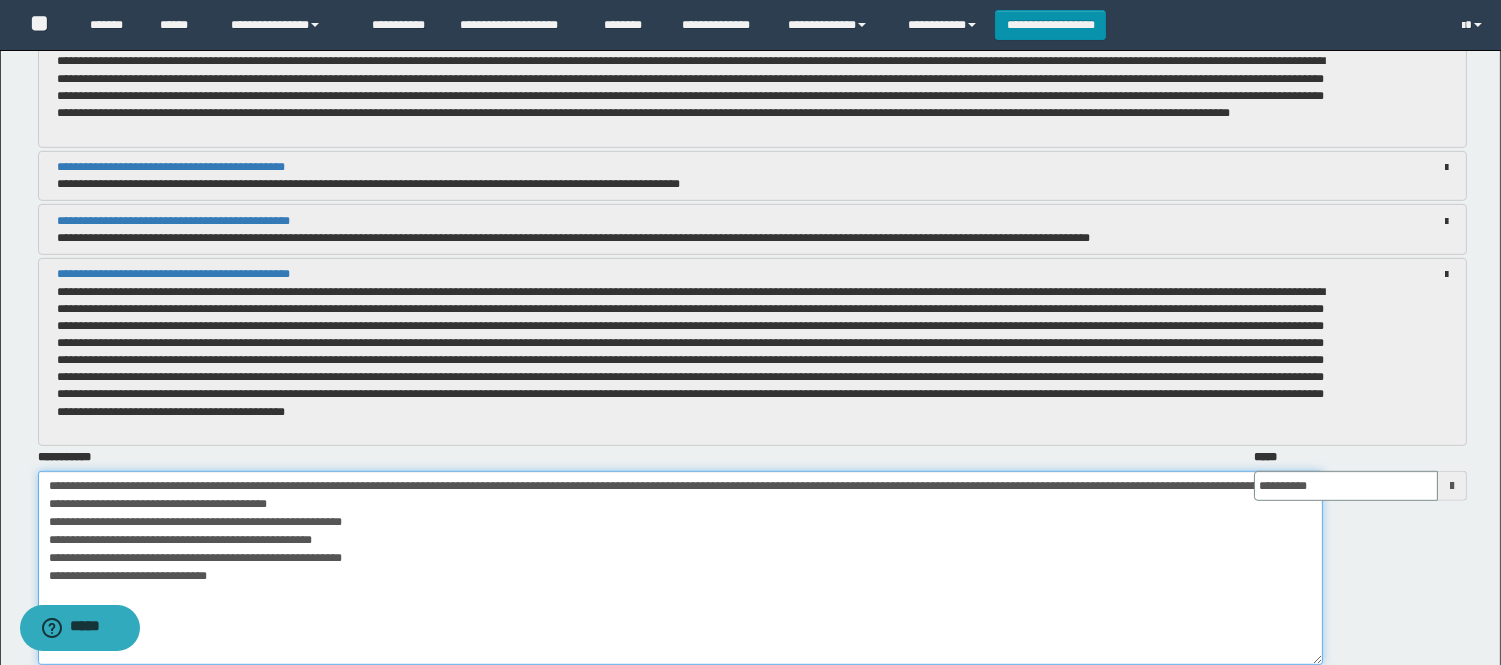 click on "**********" at bounding box center (680, 568) 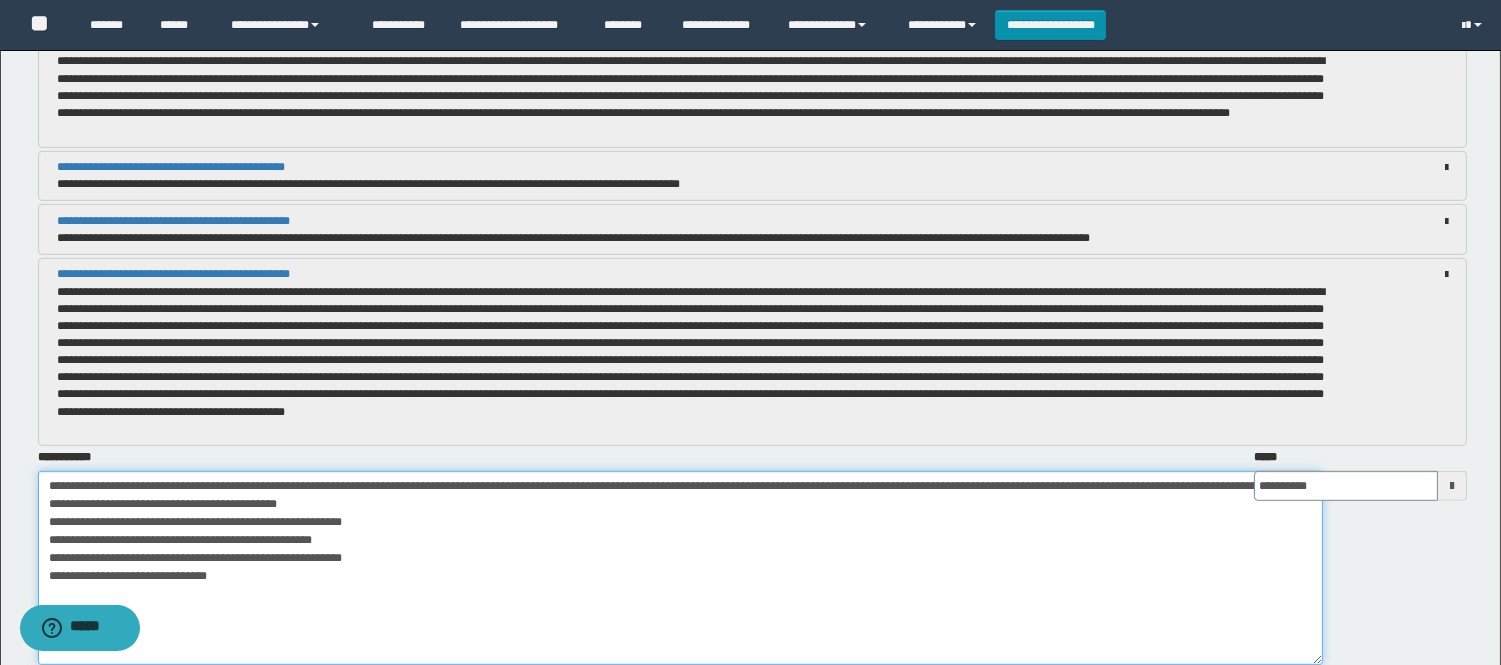 click on "**********" at bounding box center (680, 568) 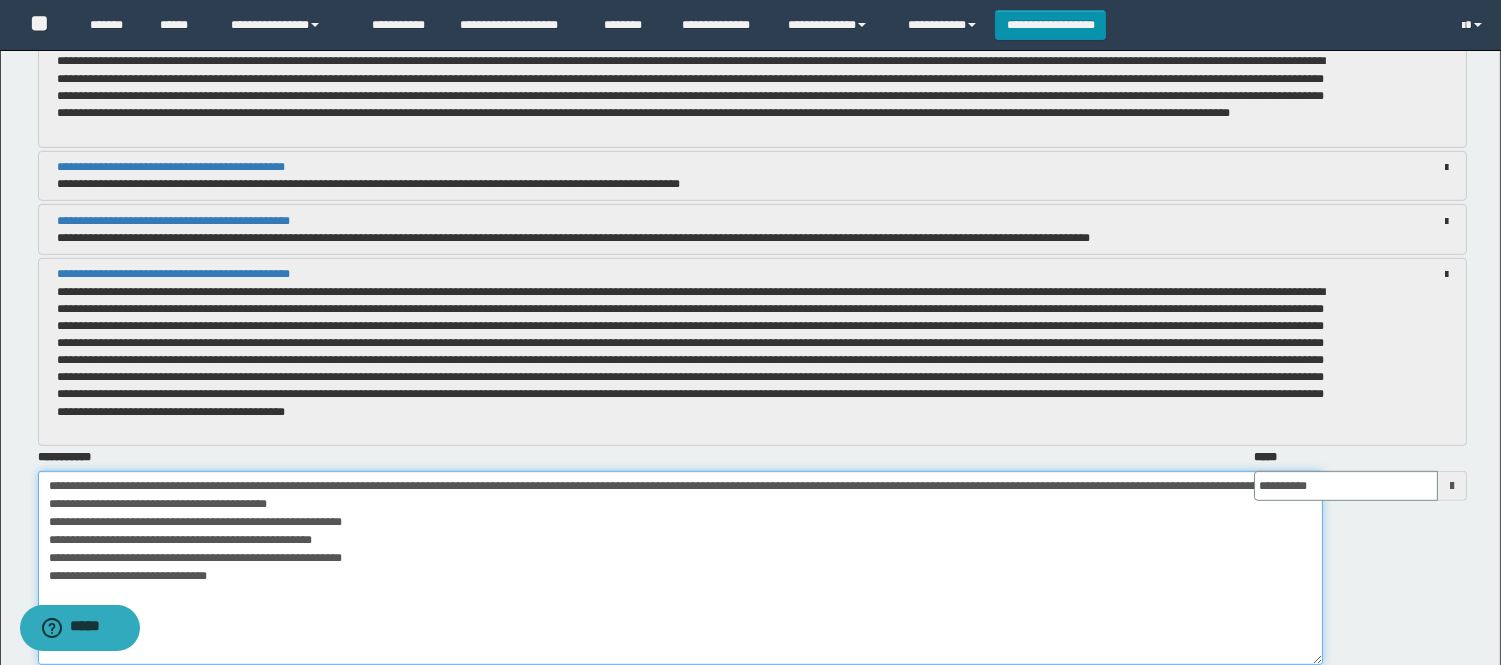 click on "**********" at bounding box center [680, 568] 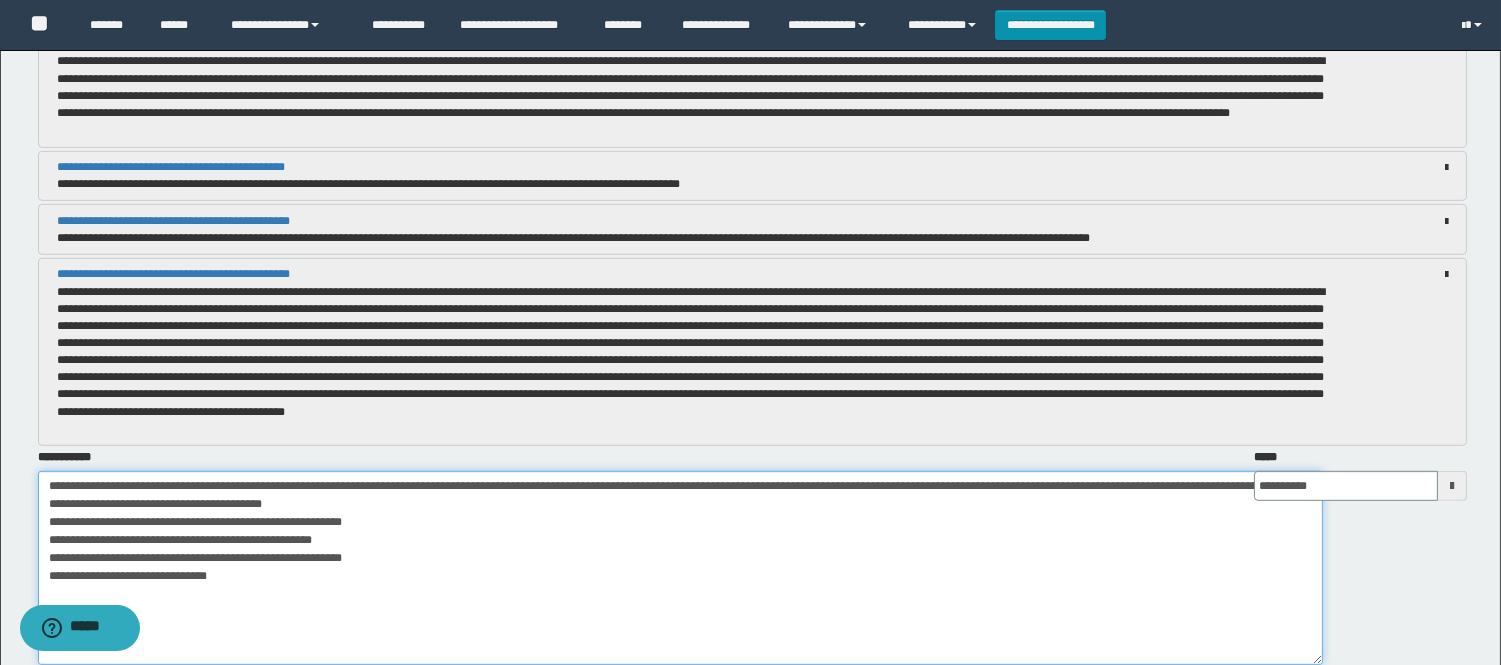 scroll, scrollTop: 2585, scrollLeft: 0, axis: vertical 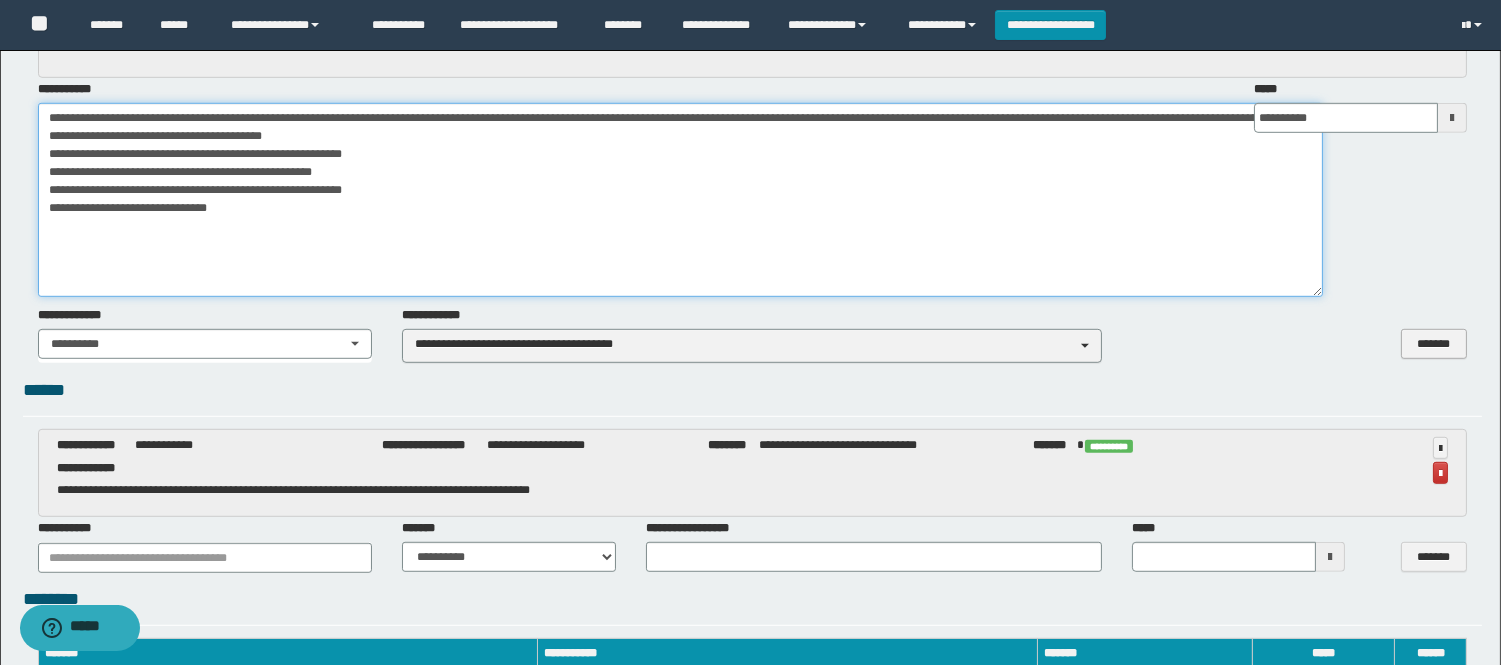 type on "**********" 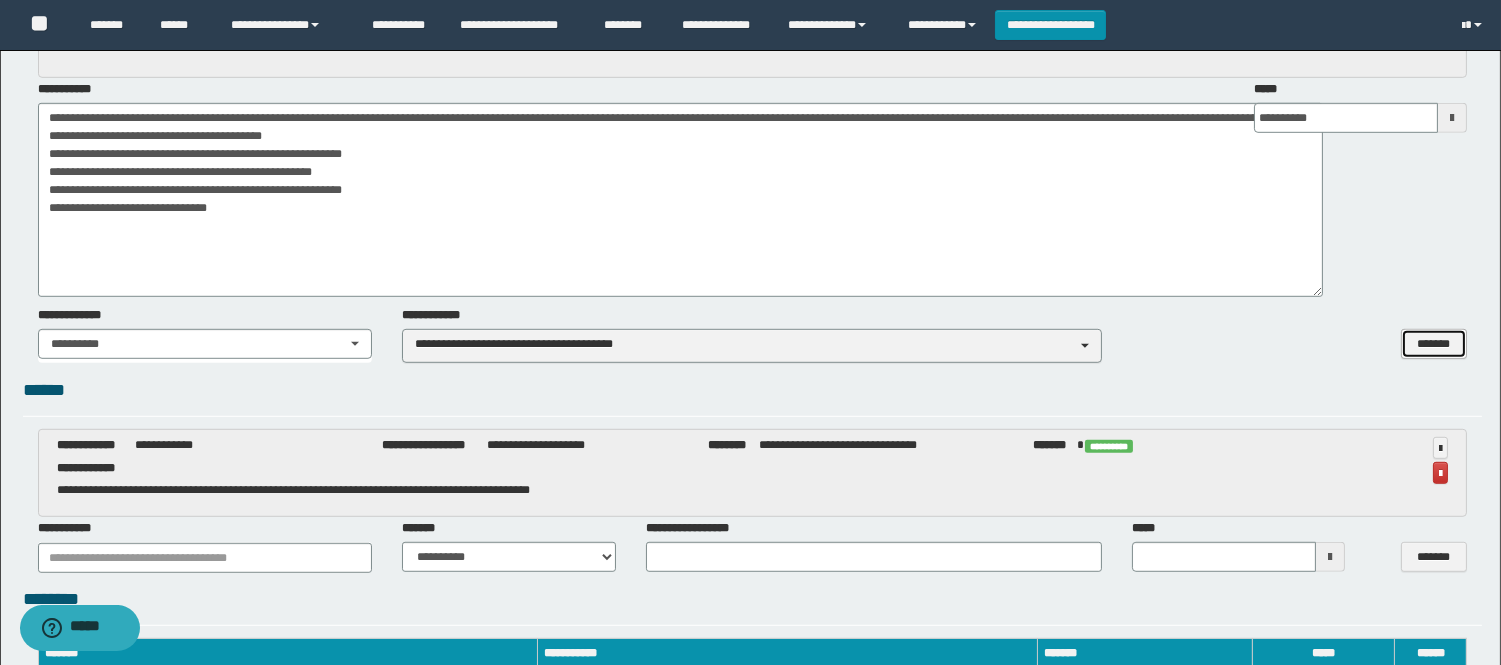 click on "*******" at bounding box center (1434, 344) 